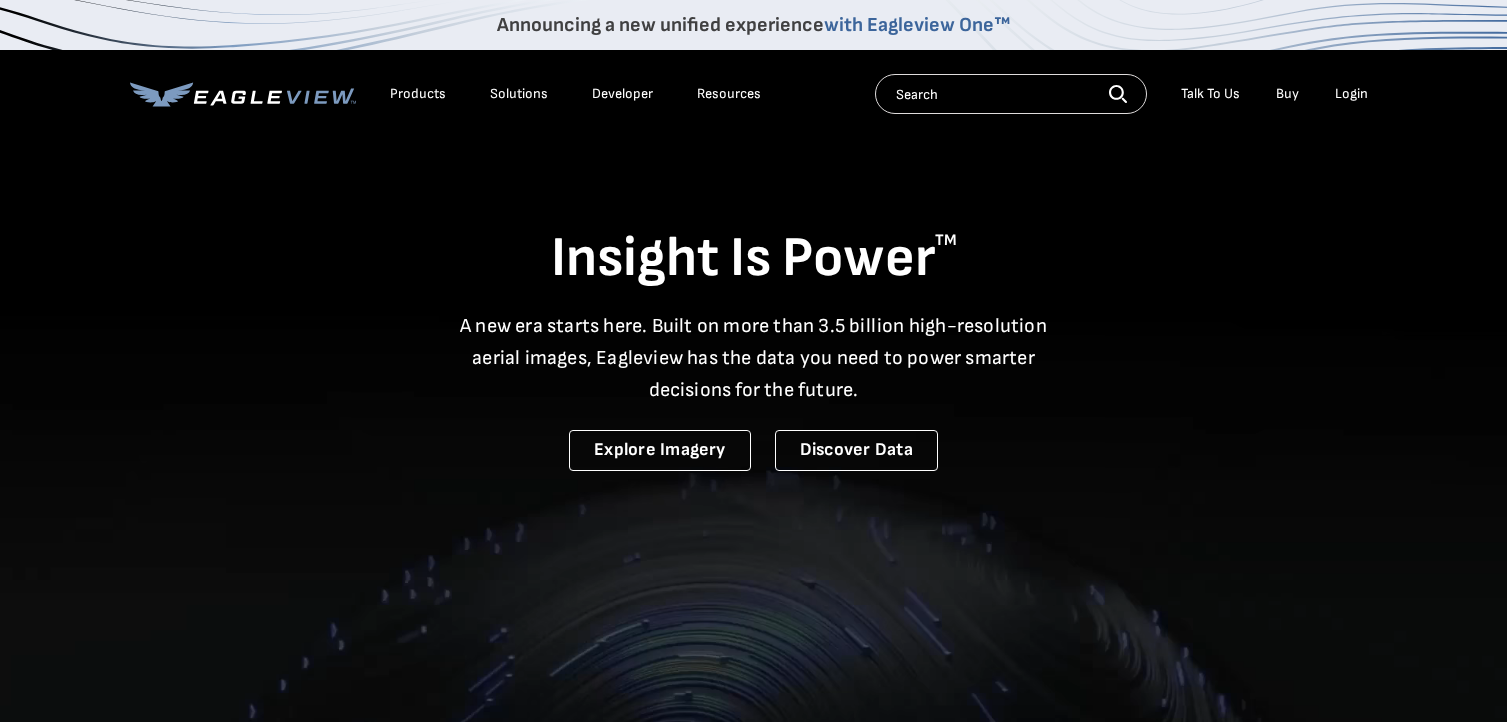 scroll, scrollTop: 0, scrollLeft: 0, axis: both 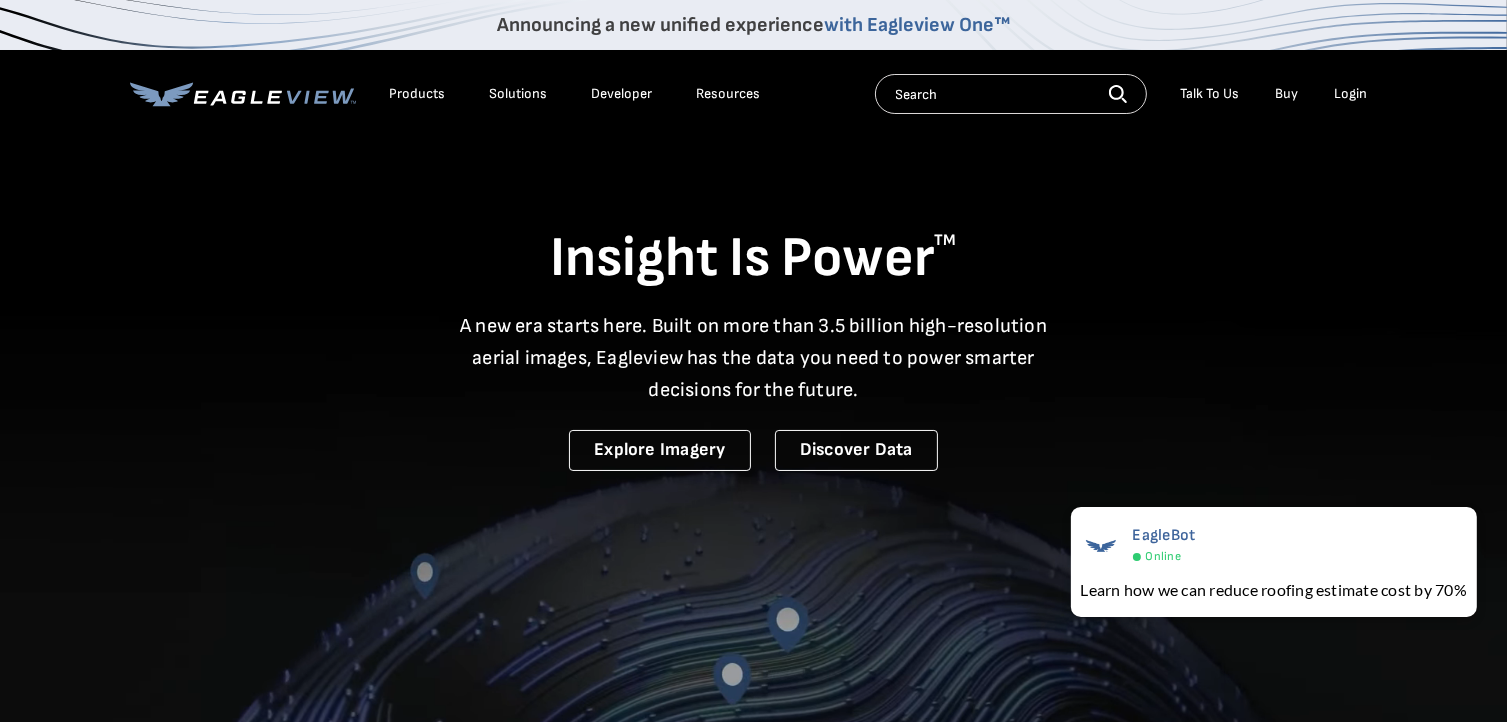 click on "Login" at bounding box center (1351, 94) 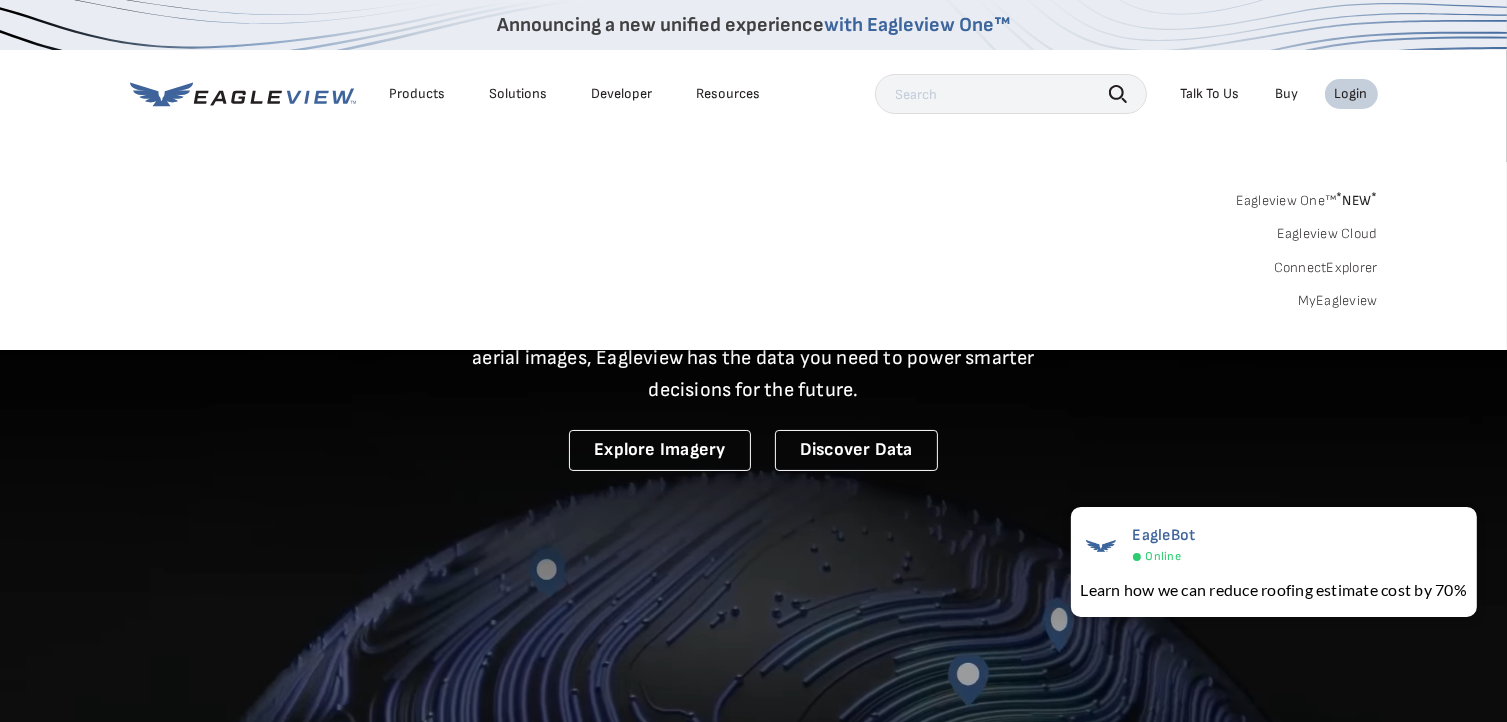 click on "Login" at bounding box center [1351, 94] 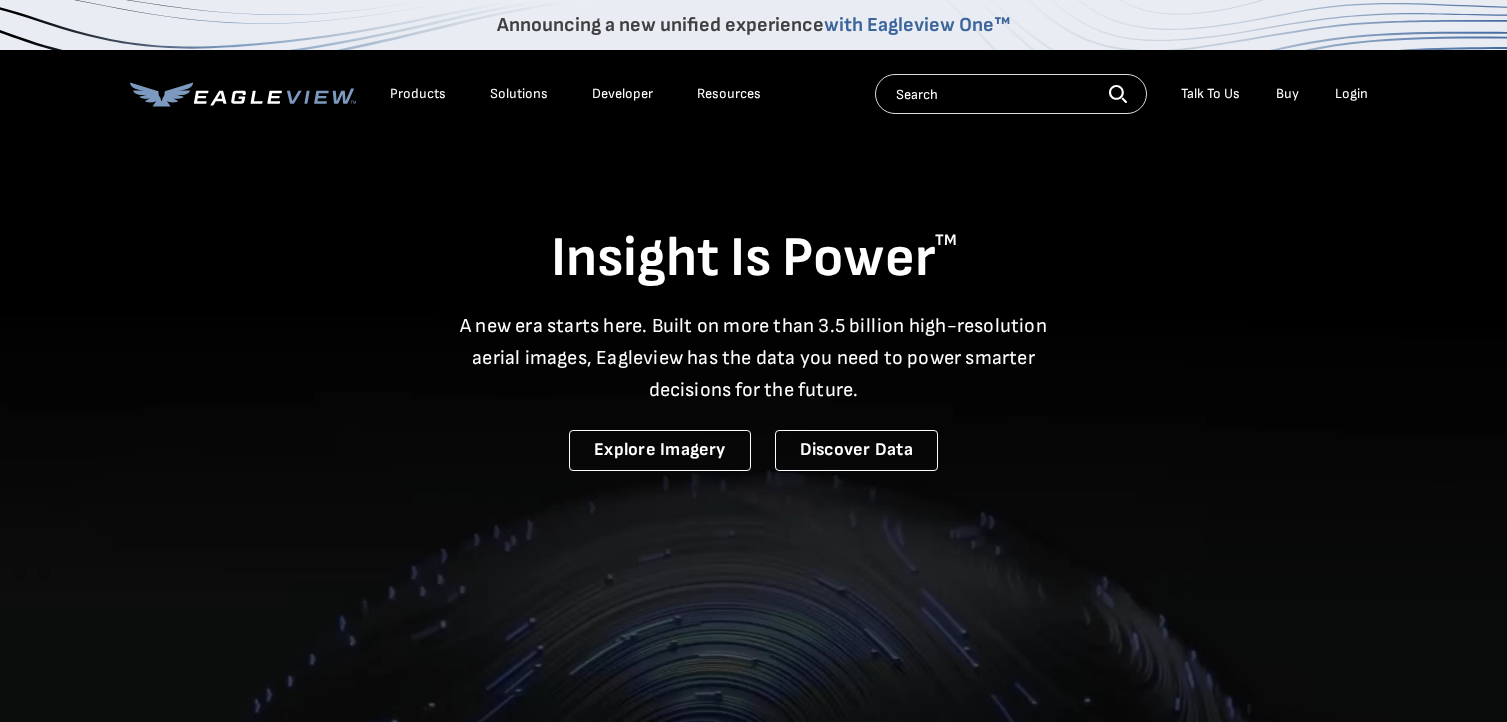 scroll, scrollTop: 0, scrollLeft: 0, axis: both 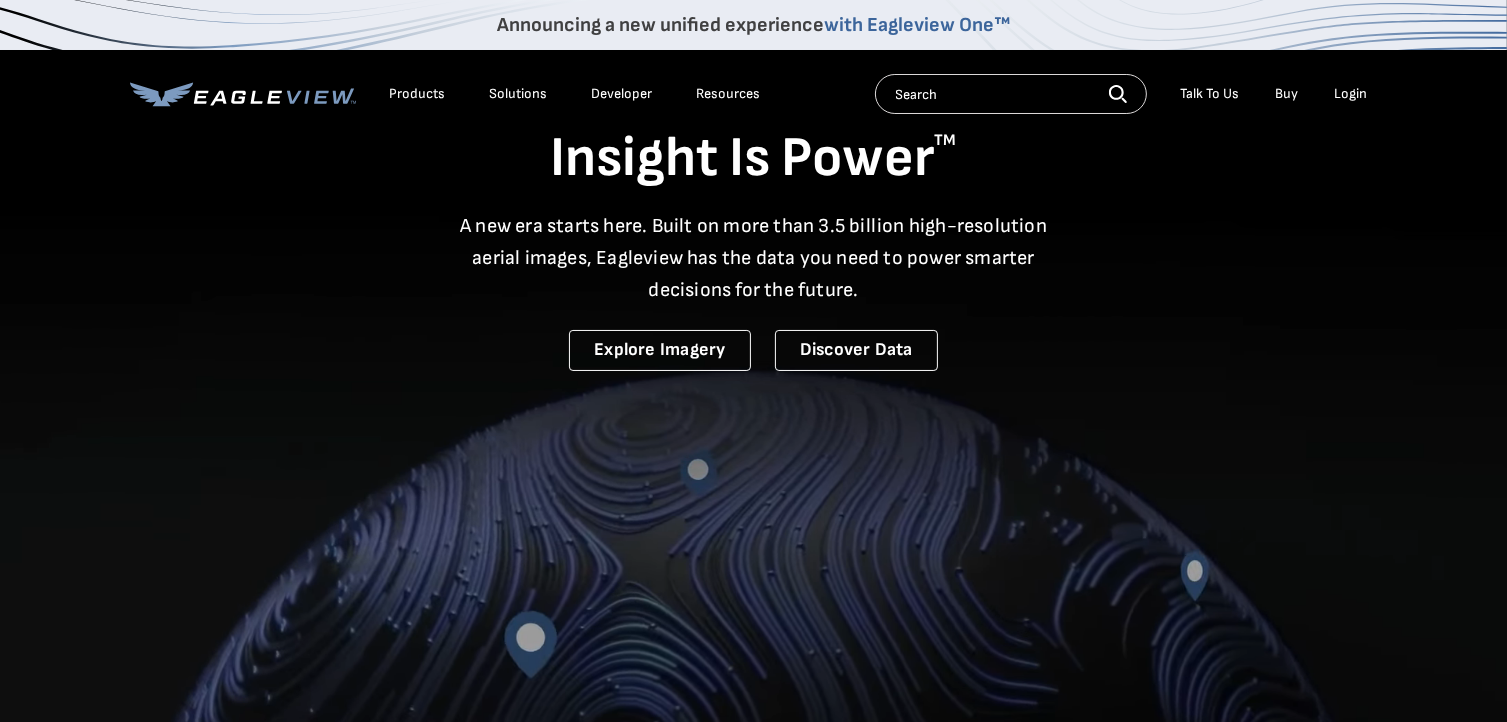 click on "Login" at bounding box center (1351, 94) 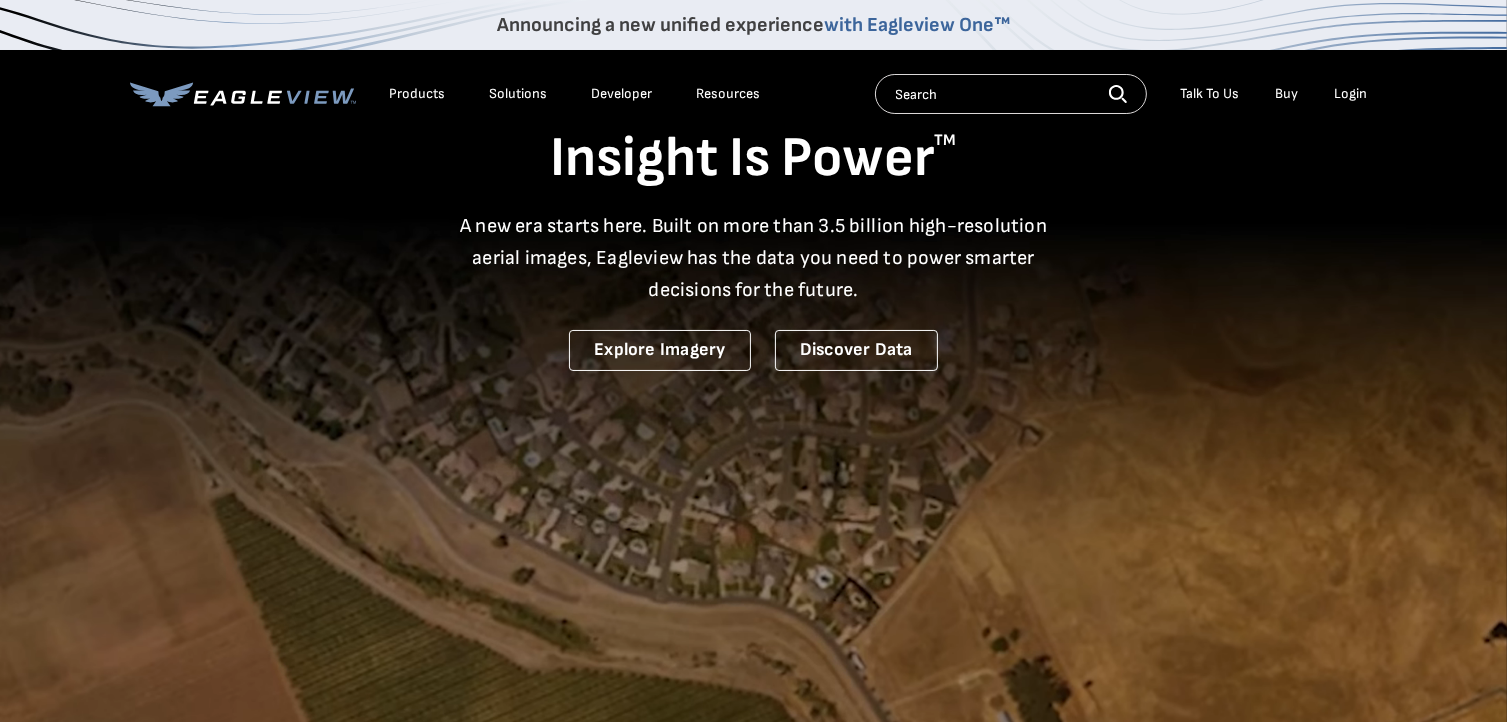 scroll, scrollTop: 0, scrollLeft: 0, axis: both 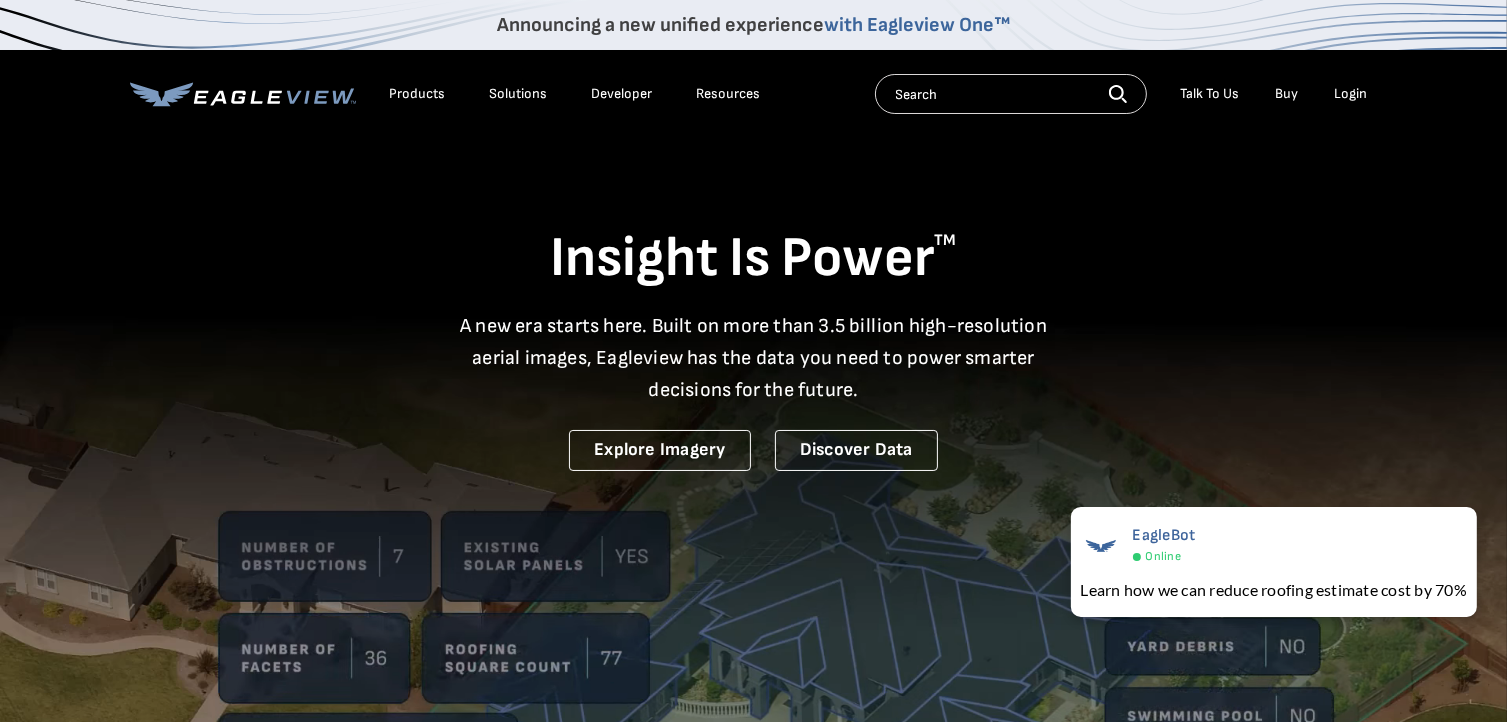 click on "Login" at bounding box center (1351, 94) 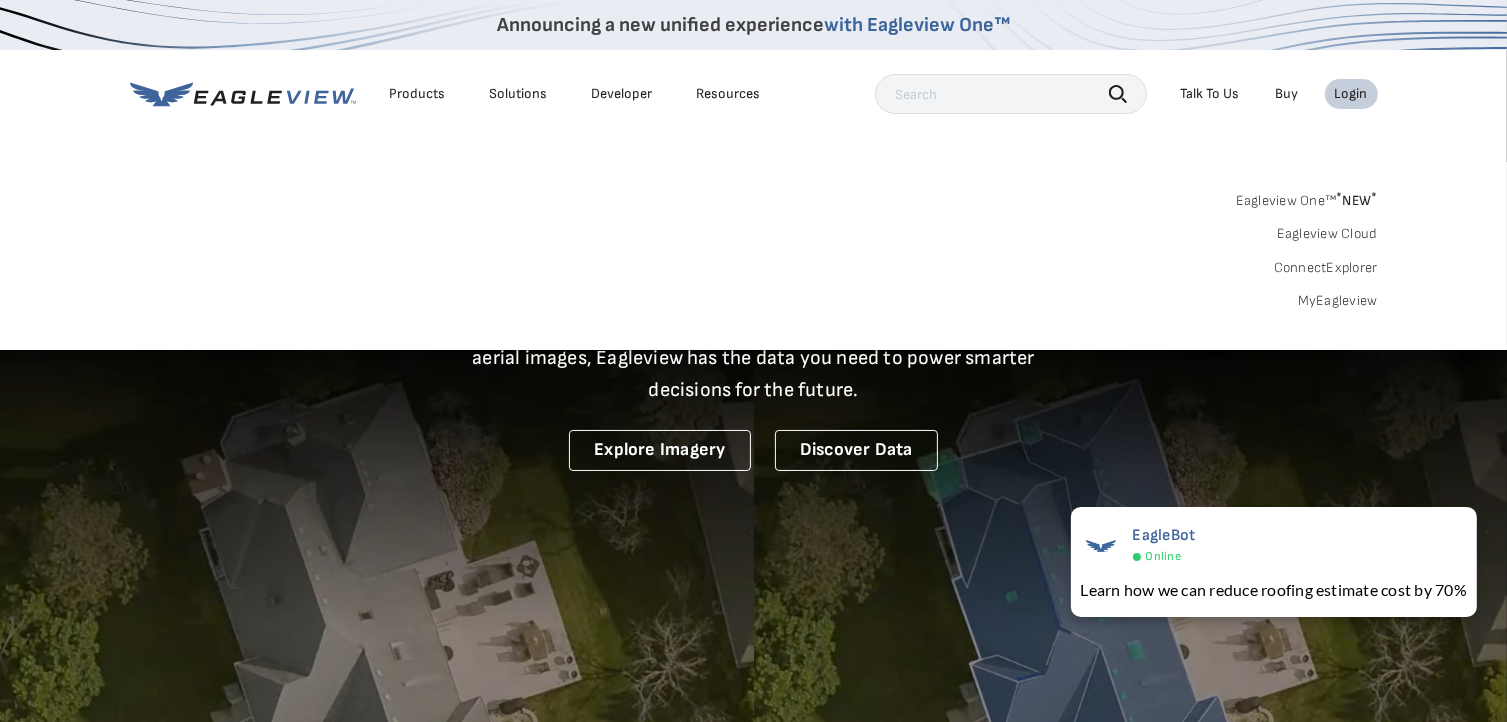 click on "Eagleview One™  * NEW *" at bounding box center (1307, 197) 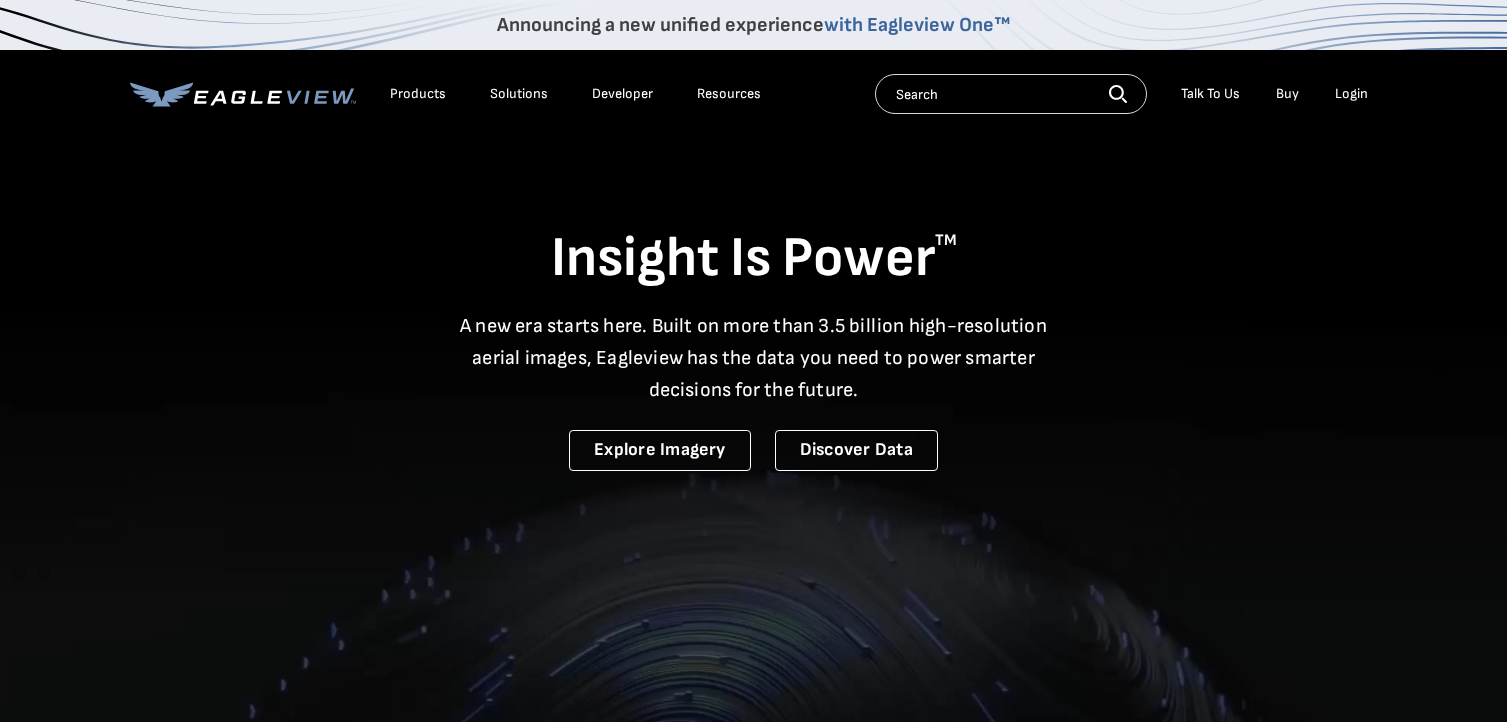 scroll, scrollTop: 0, scrollLeft: 0, axis: both 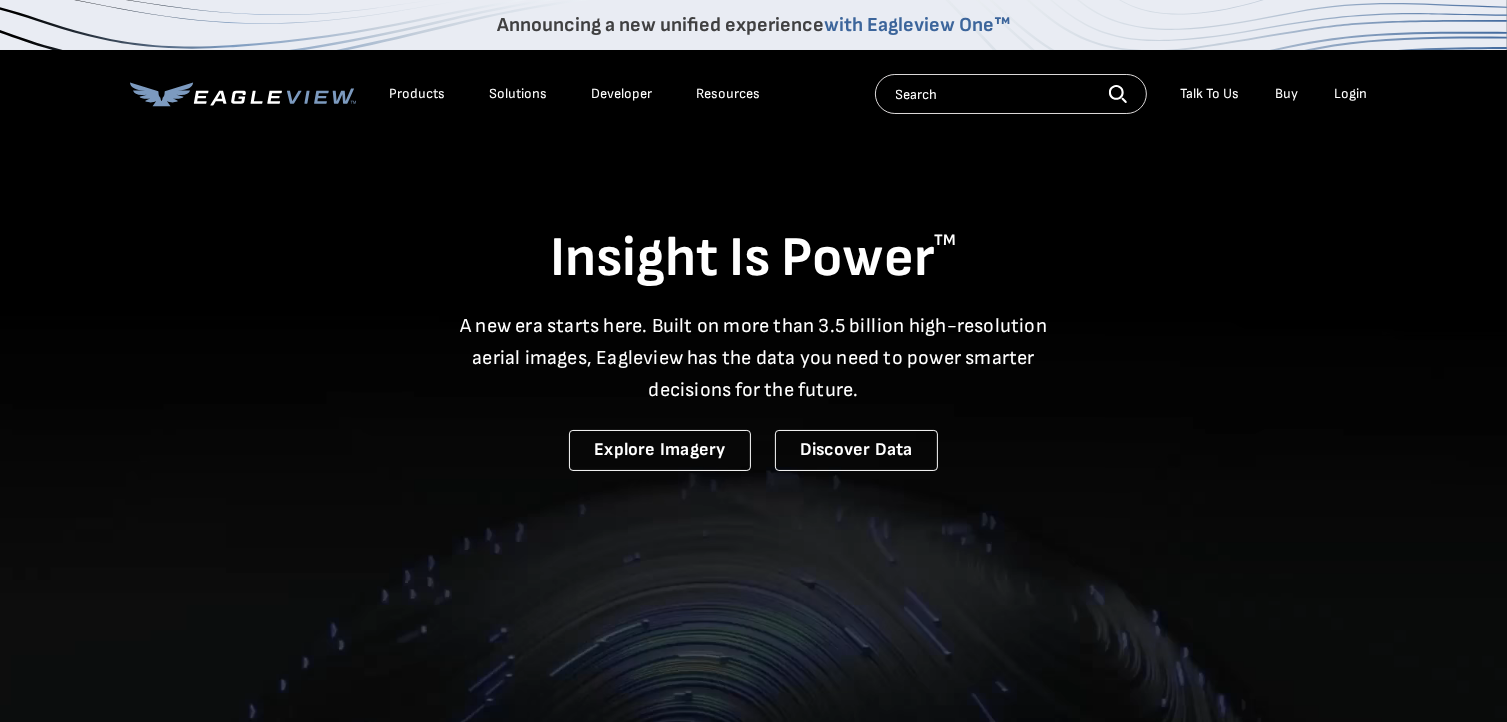 click on "Login" at bounding box center (1351, 94) 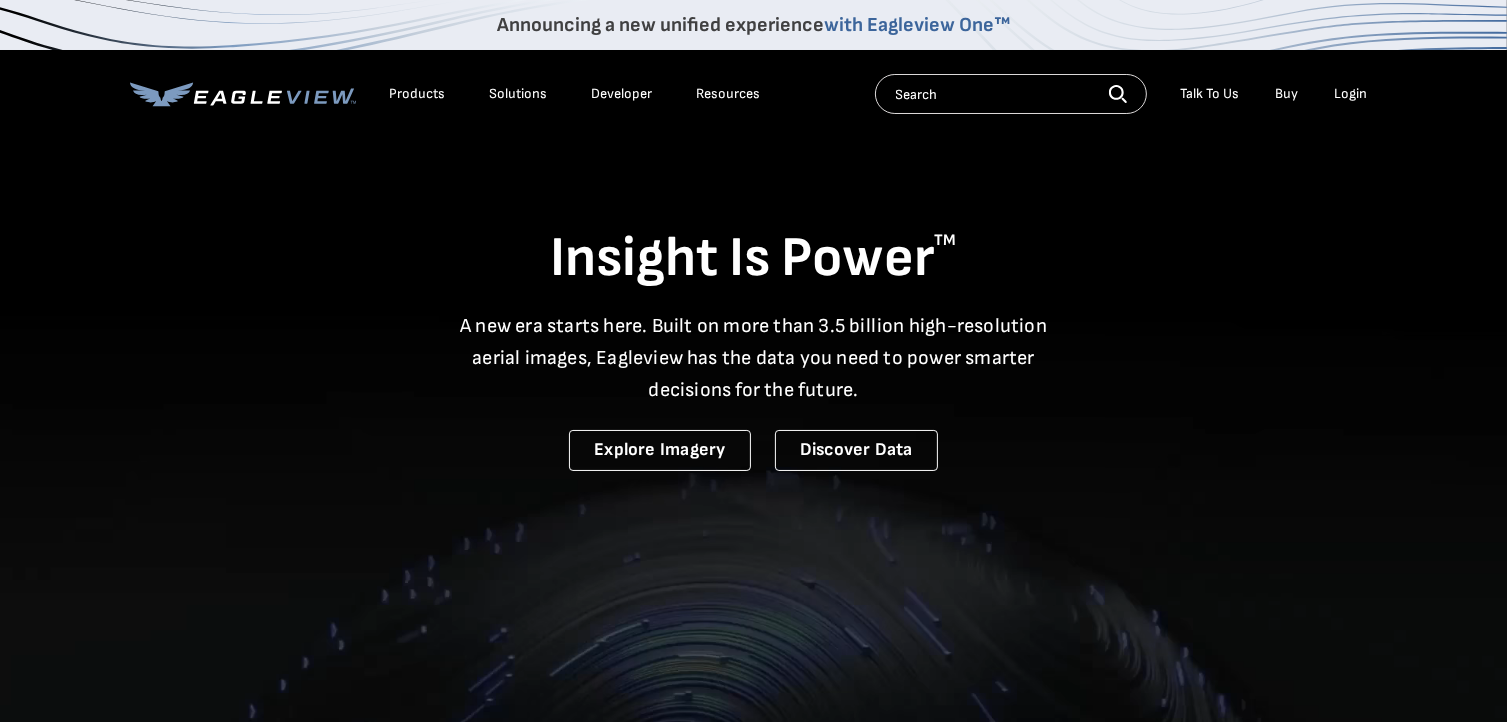 click on "Buy" at bounding box center [1287, 94] 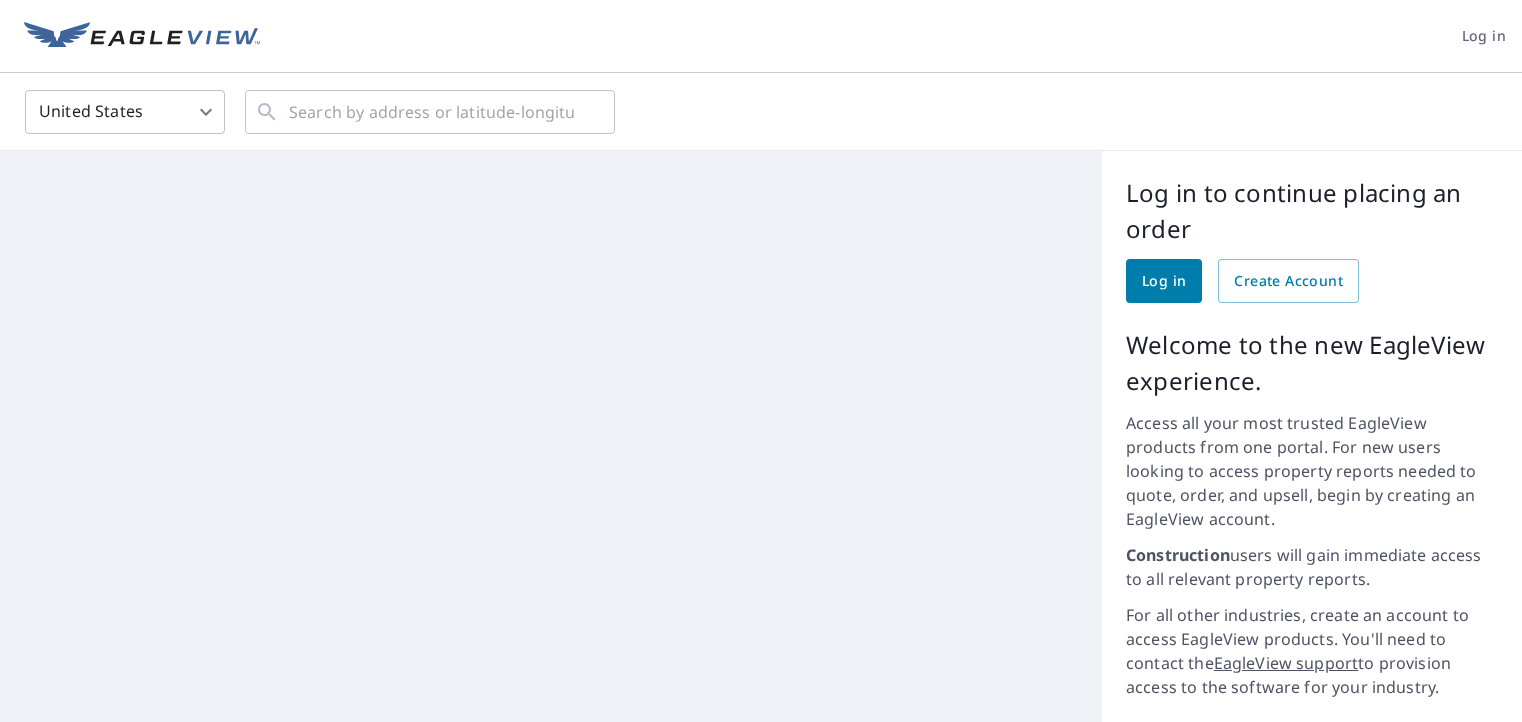 scroll, scrollTop: 0, scrollLeft: 0, axis: both 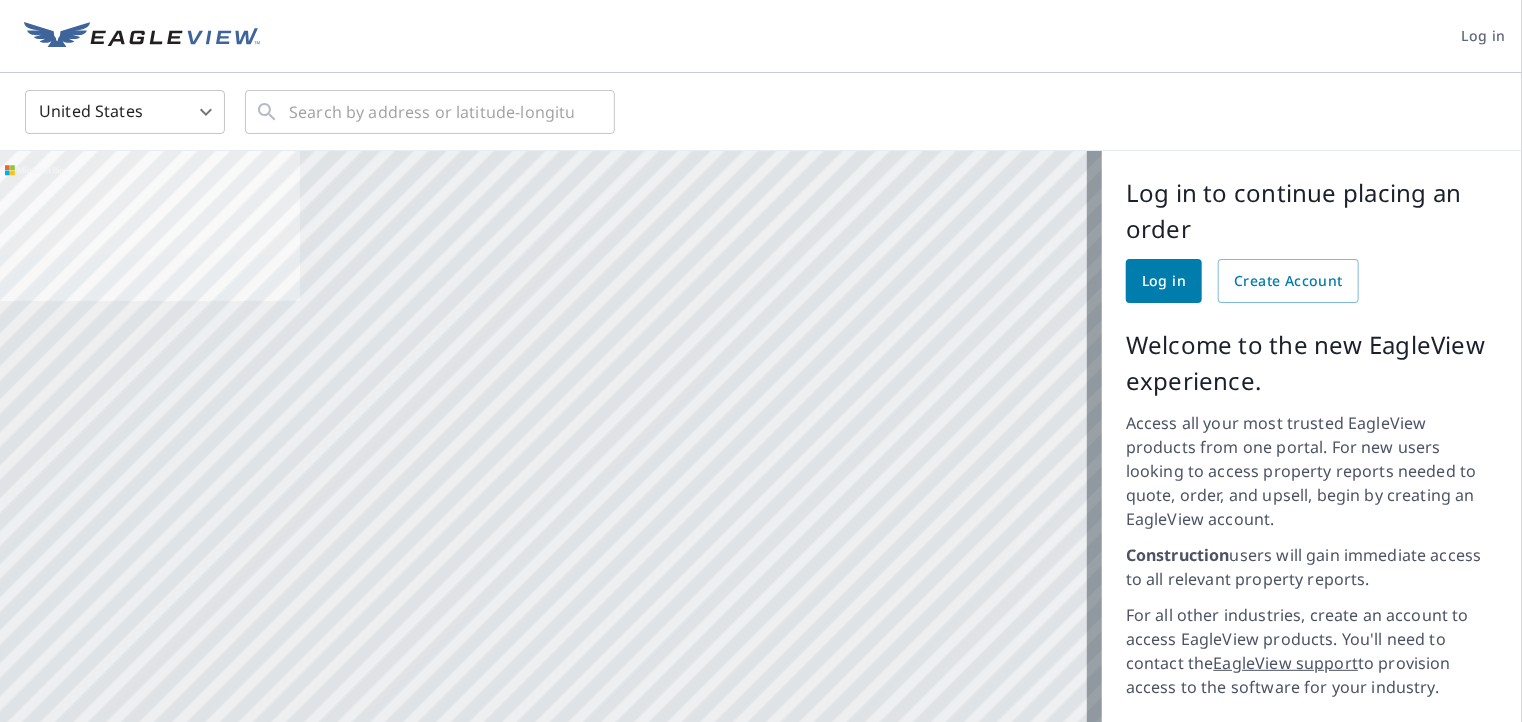 click on "Log in" at bounding box center (1164, 281) 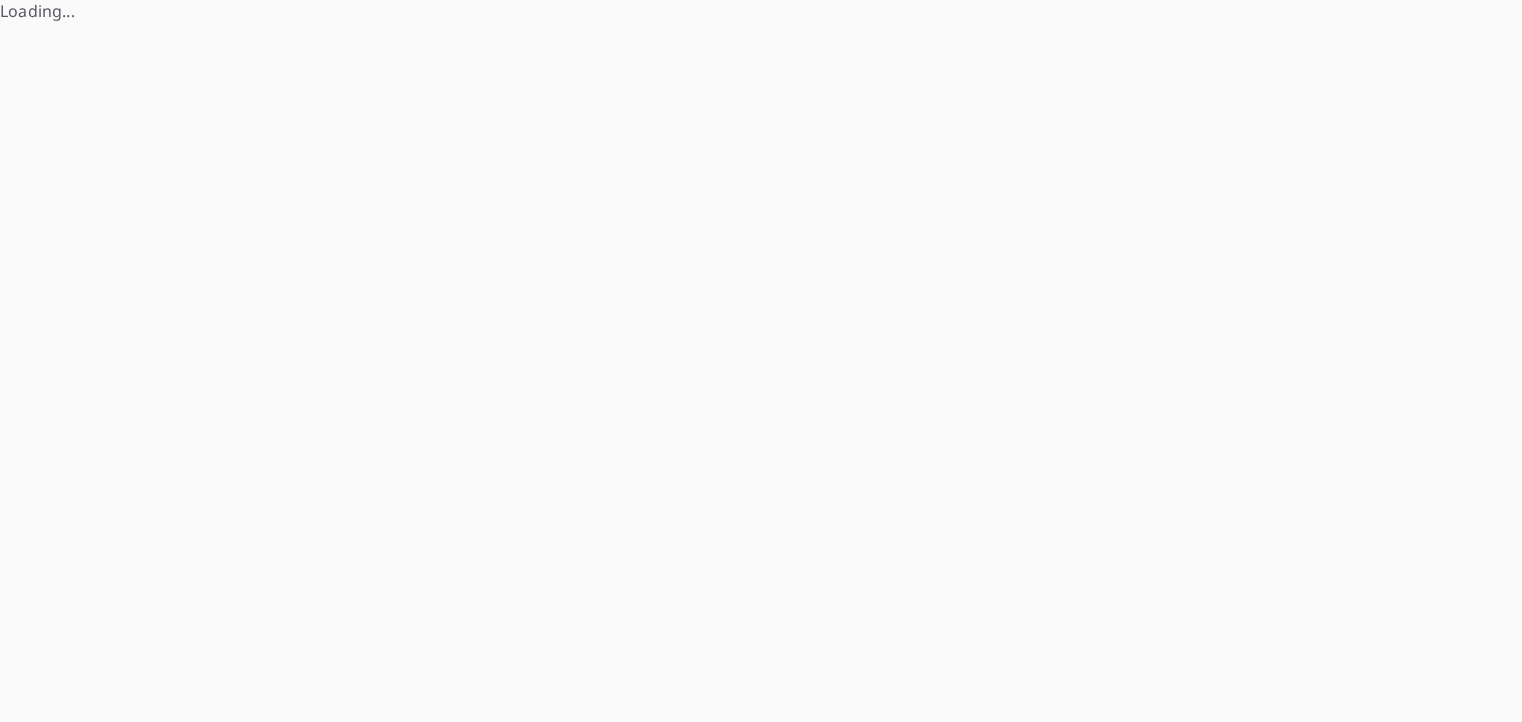 scroll, scrollTop: 0, scrollLeft: 0, axis: both 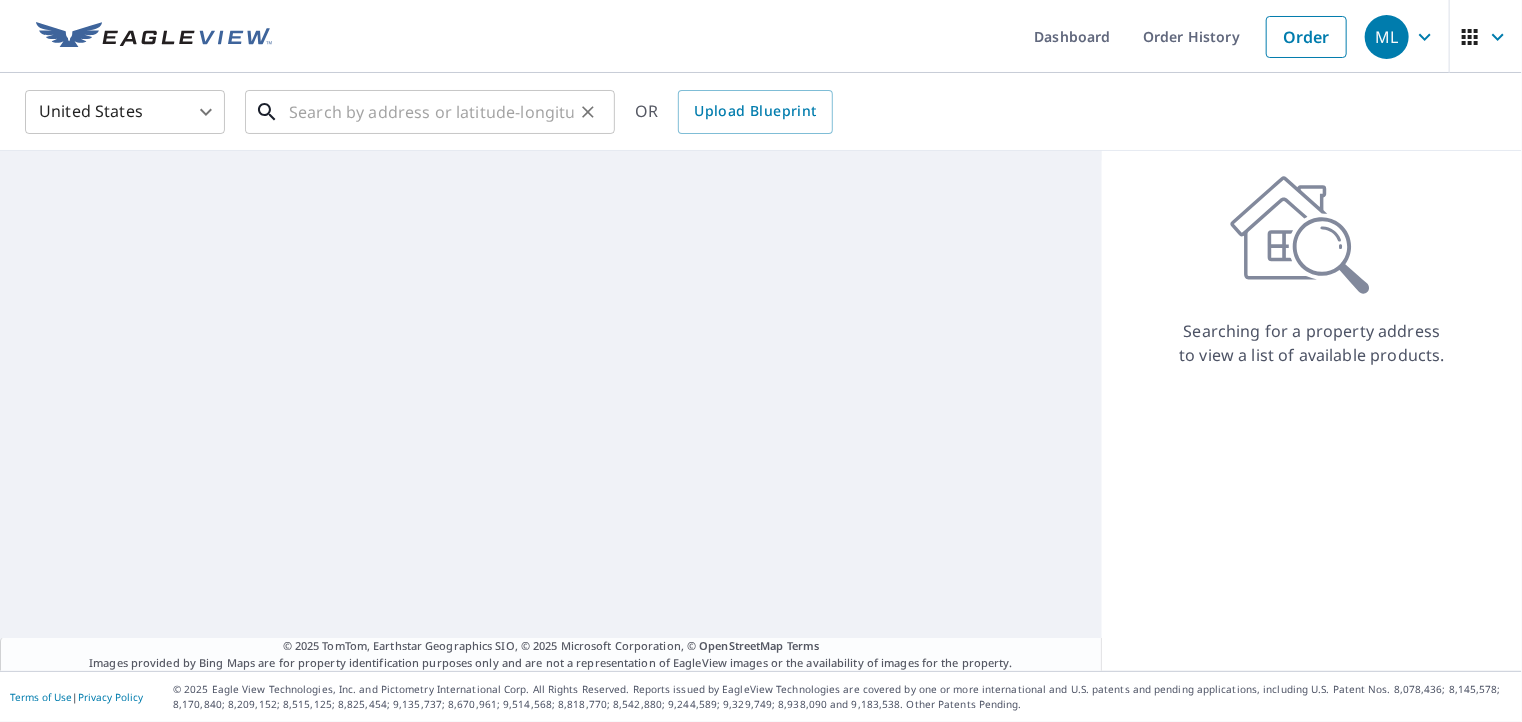 click at bounding box center [431, 112] 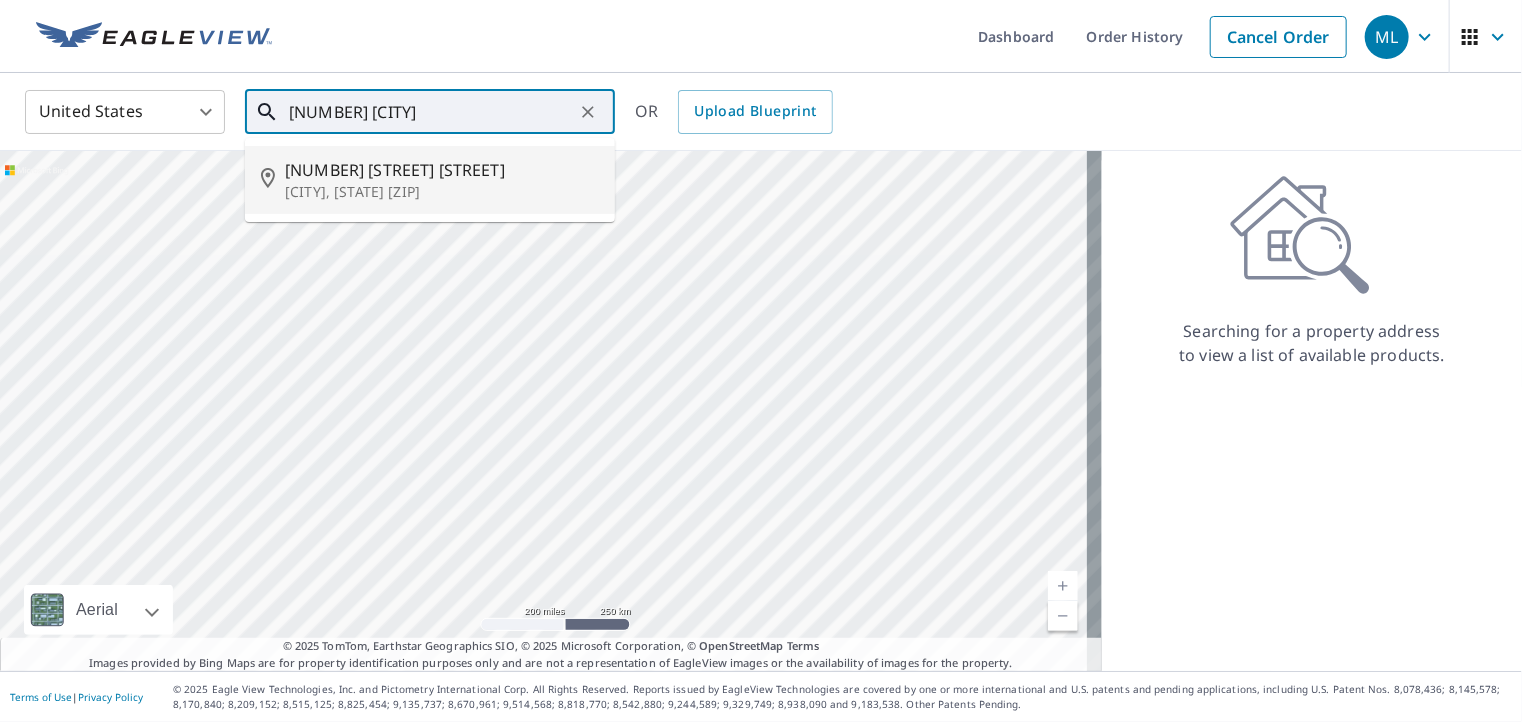 click on "[CITY], [STATE] [ZIP]" at bounding box center (442, 192) 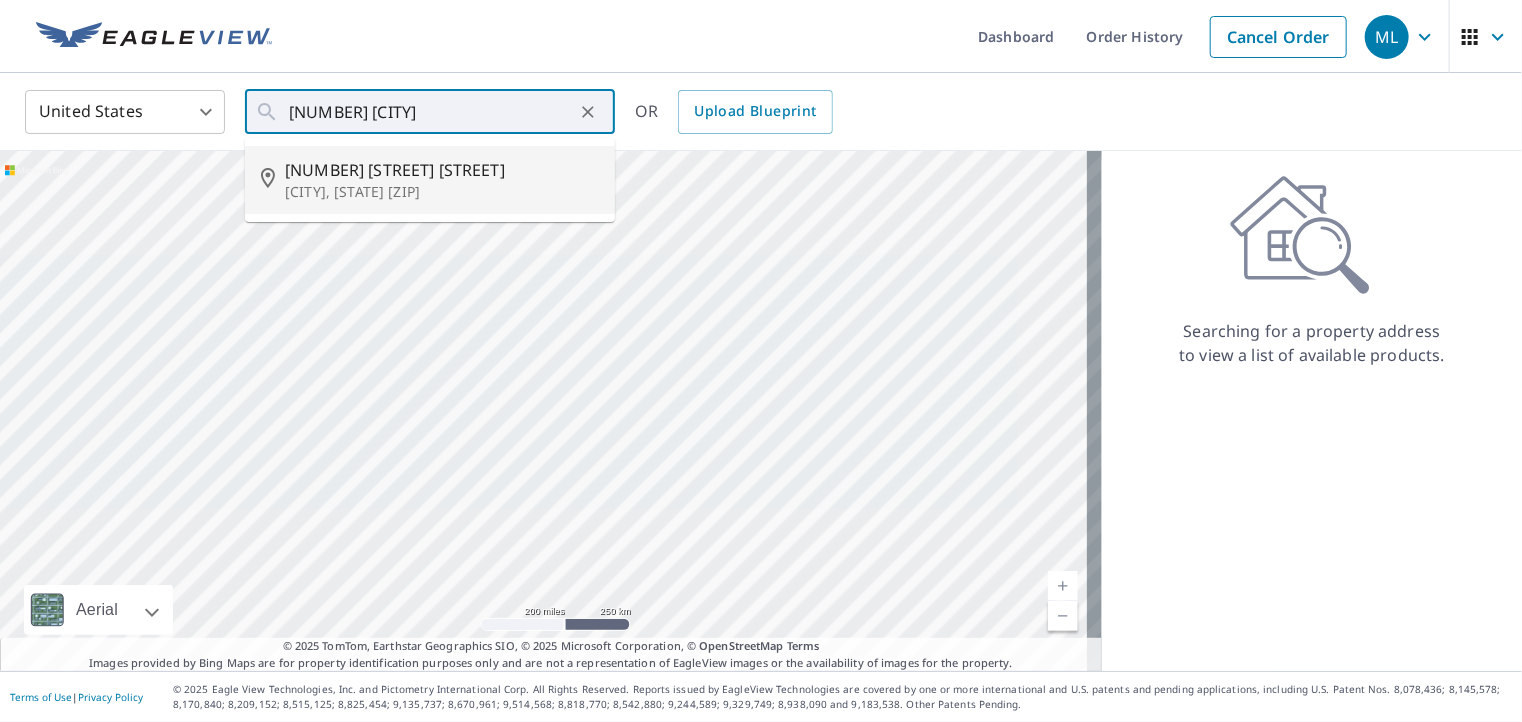 type on "[NUMBER] [STREET] [STREET] [CITY] [STATE] [ZIP]" 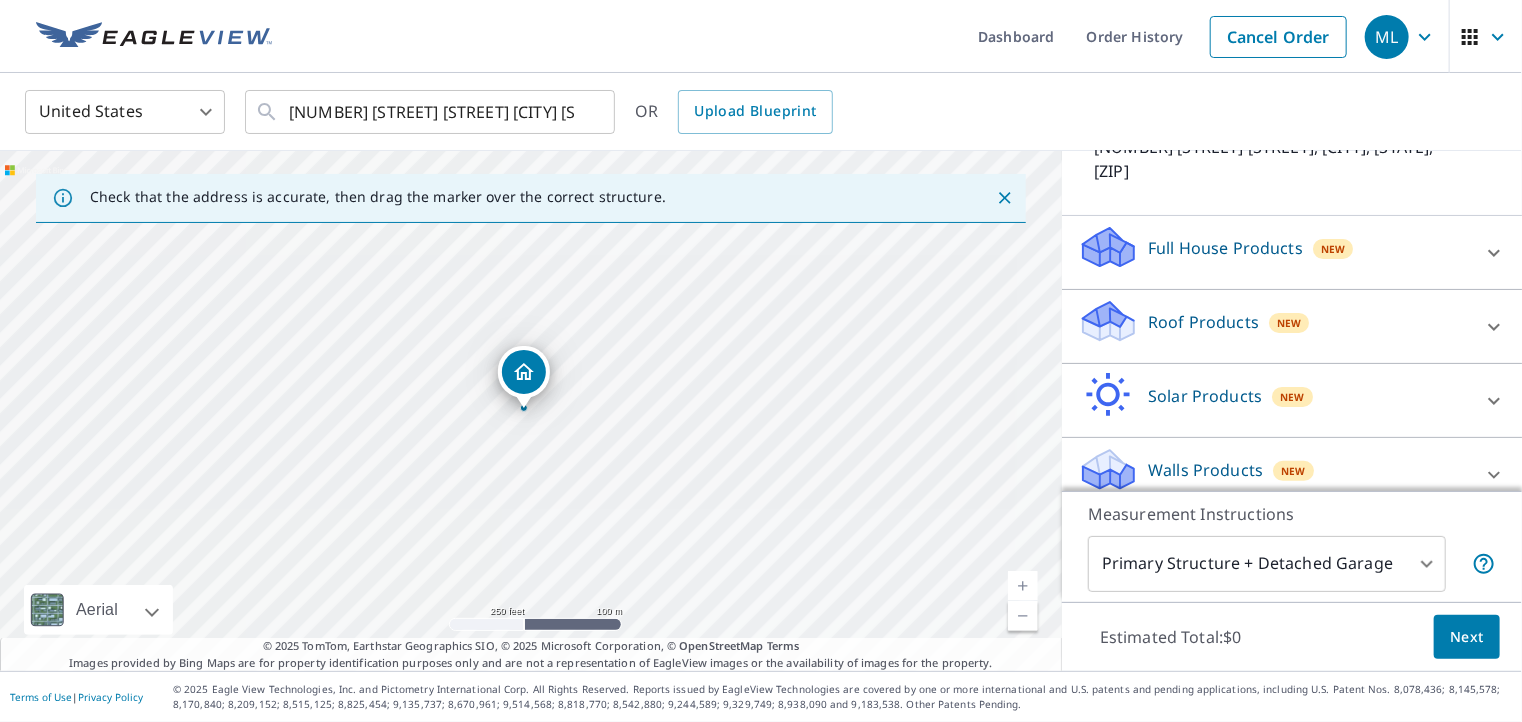 scroll, scrollTop: 161, scrollLeft: 0, axis: vertical 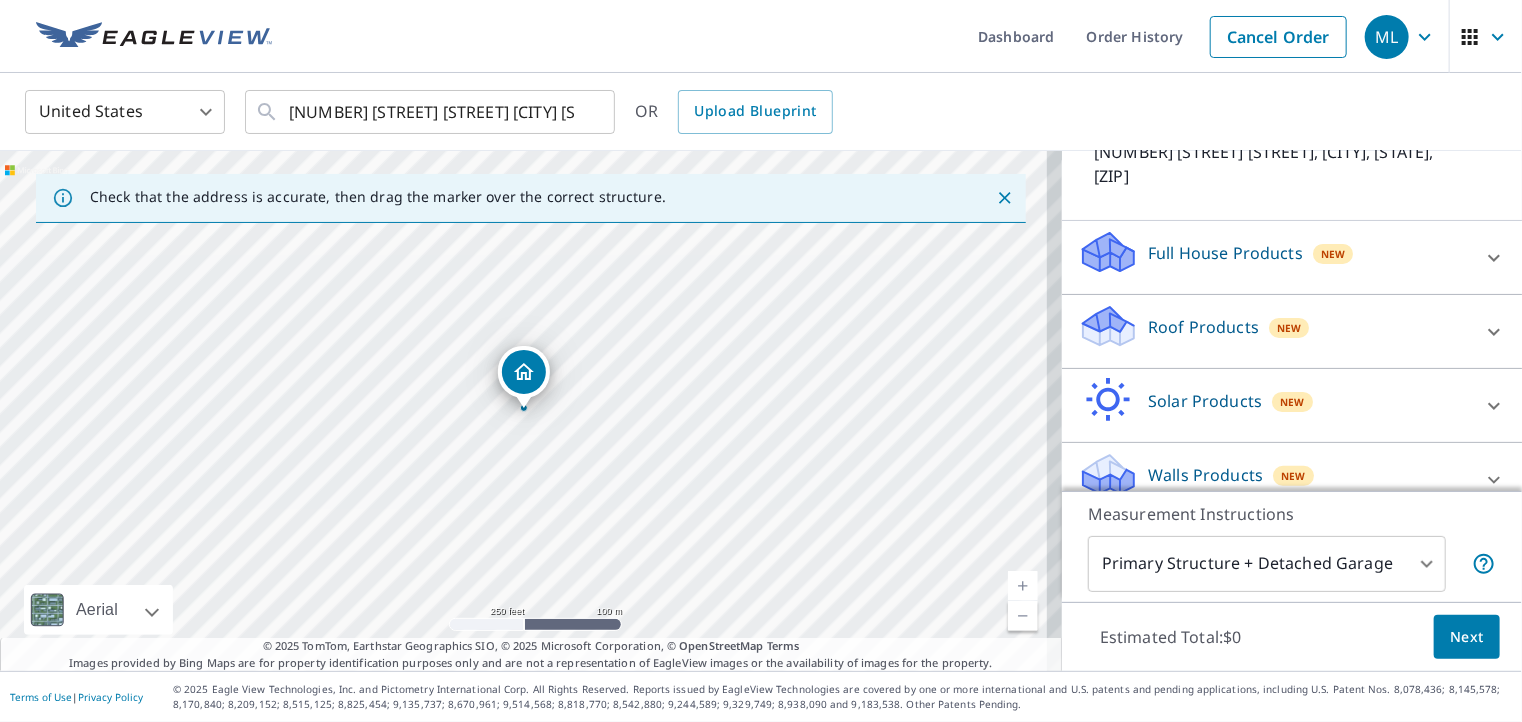 click on "Roof Products" at bounding box center [1203, 327] 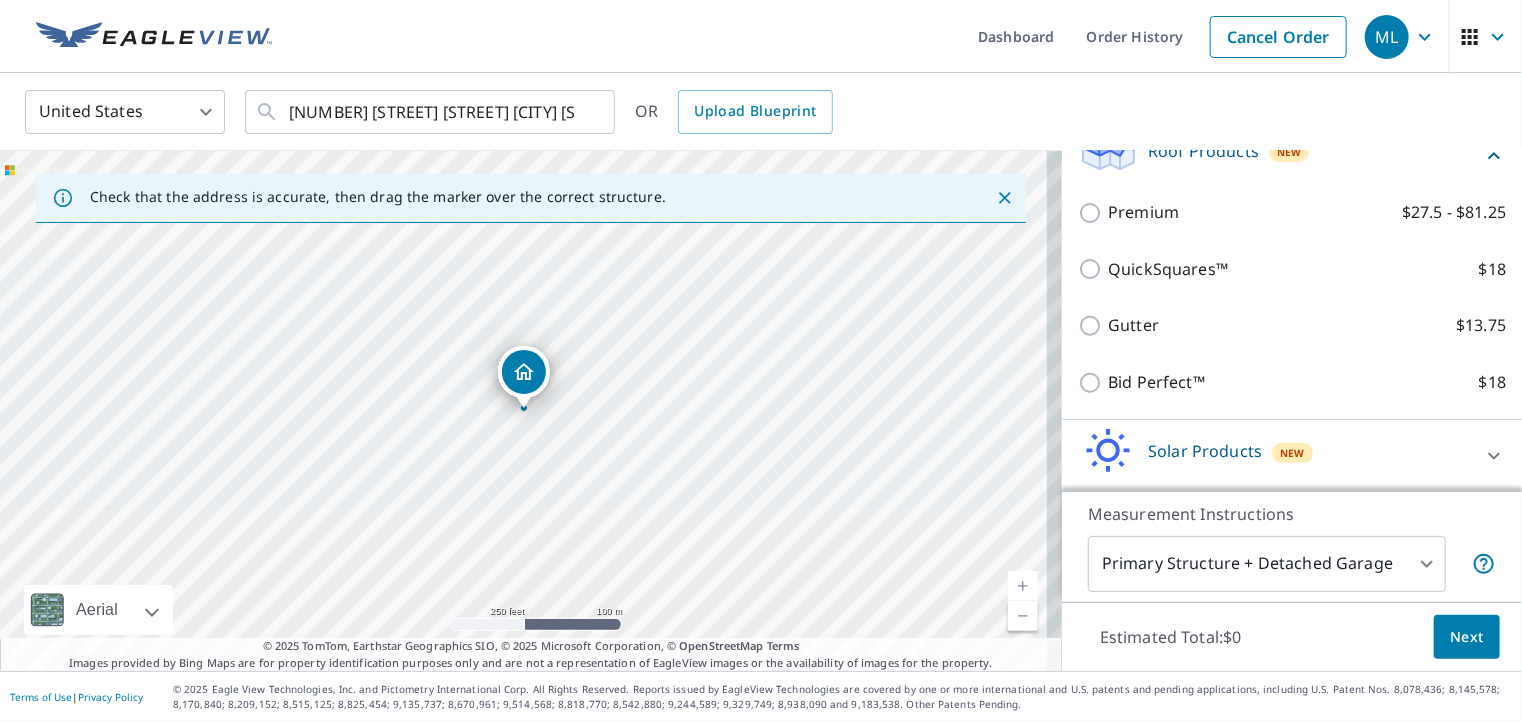 scroll, scrollTop: 361, scrollLeft: 0, axis: vertical 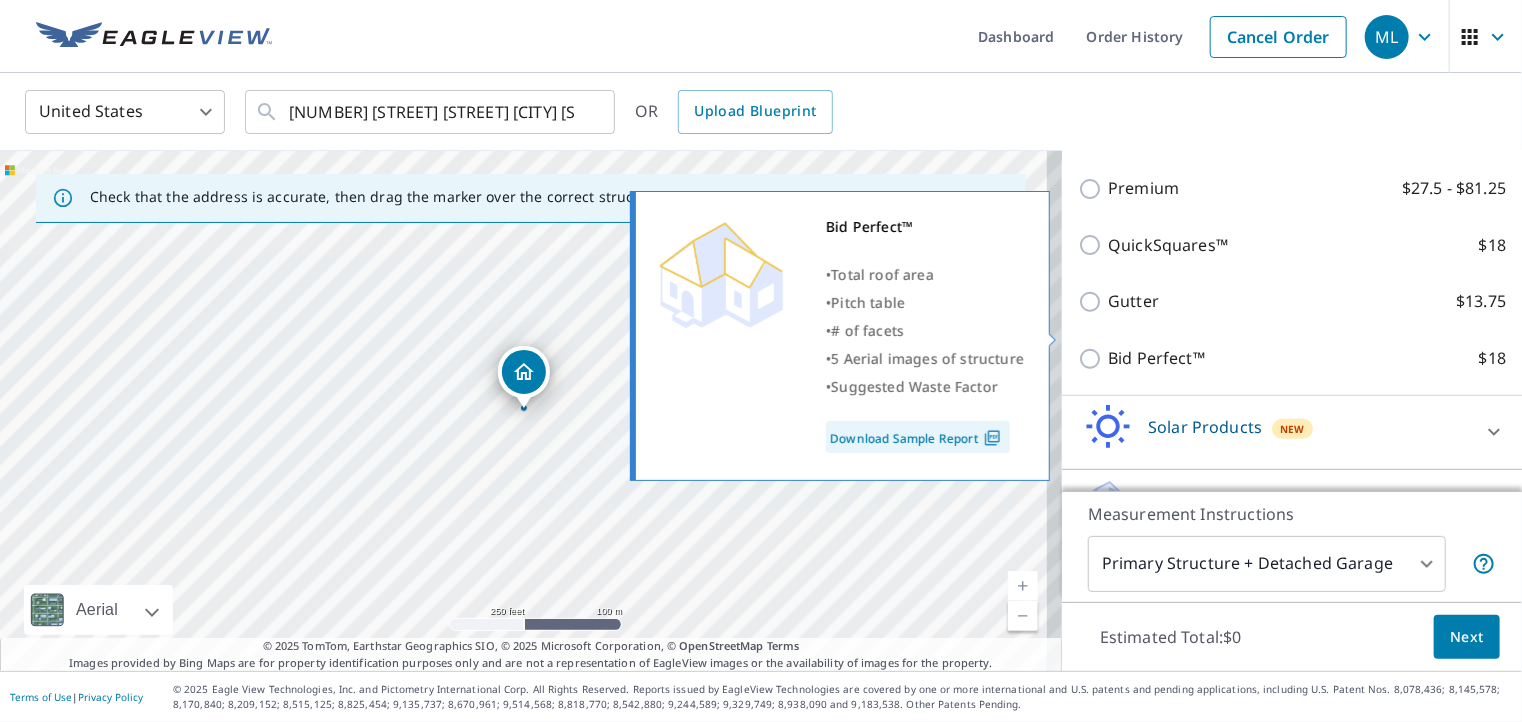 click on "Bid Perfect™ $18" at bounding box center (1093, 359) 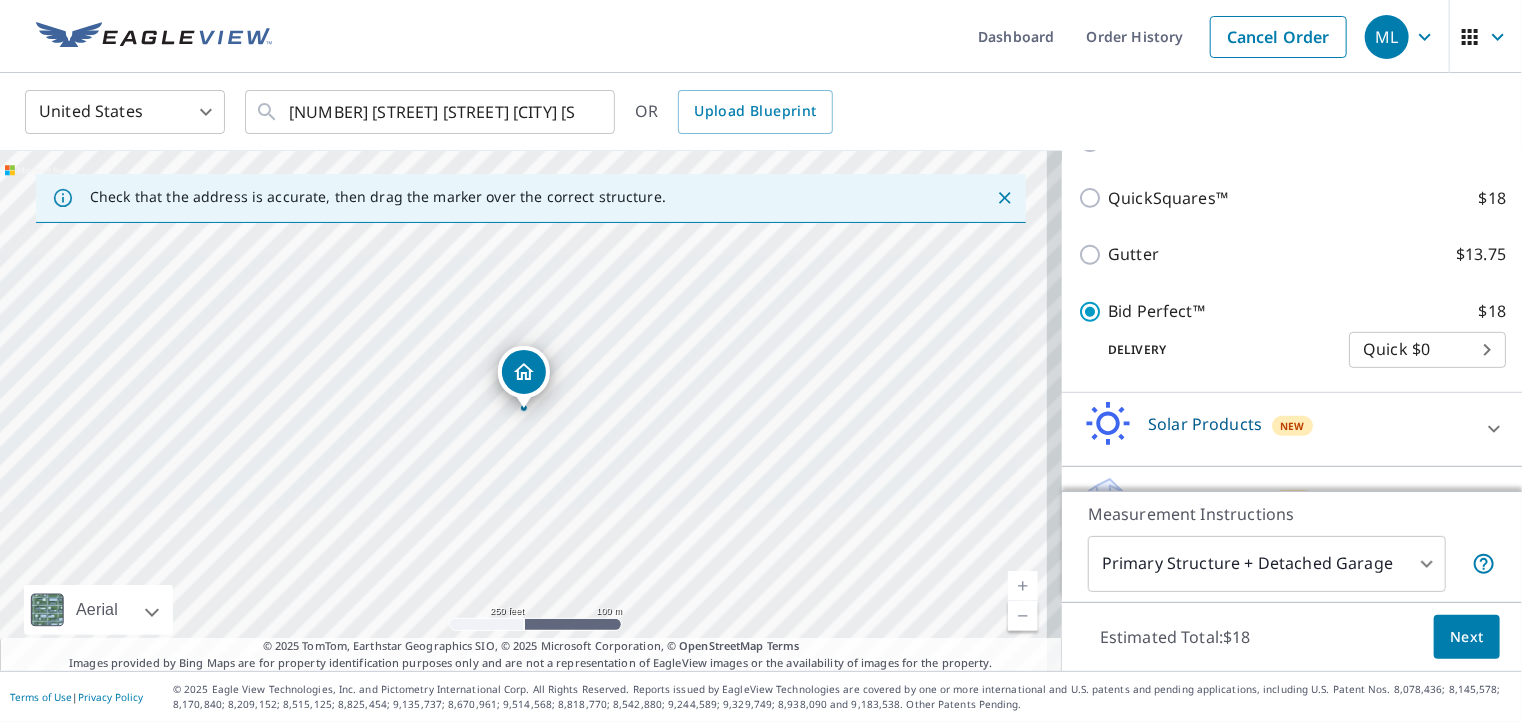 scroll, scrollTop: 452, scrollLeft: 0, axis: vertical 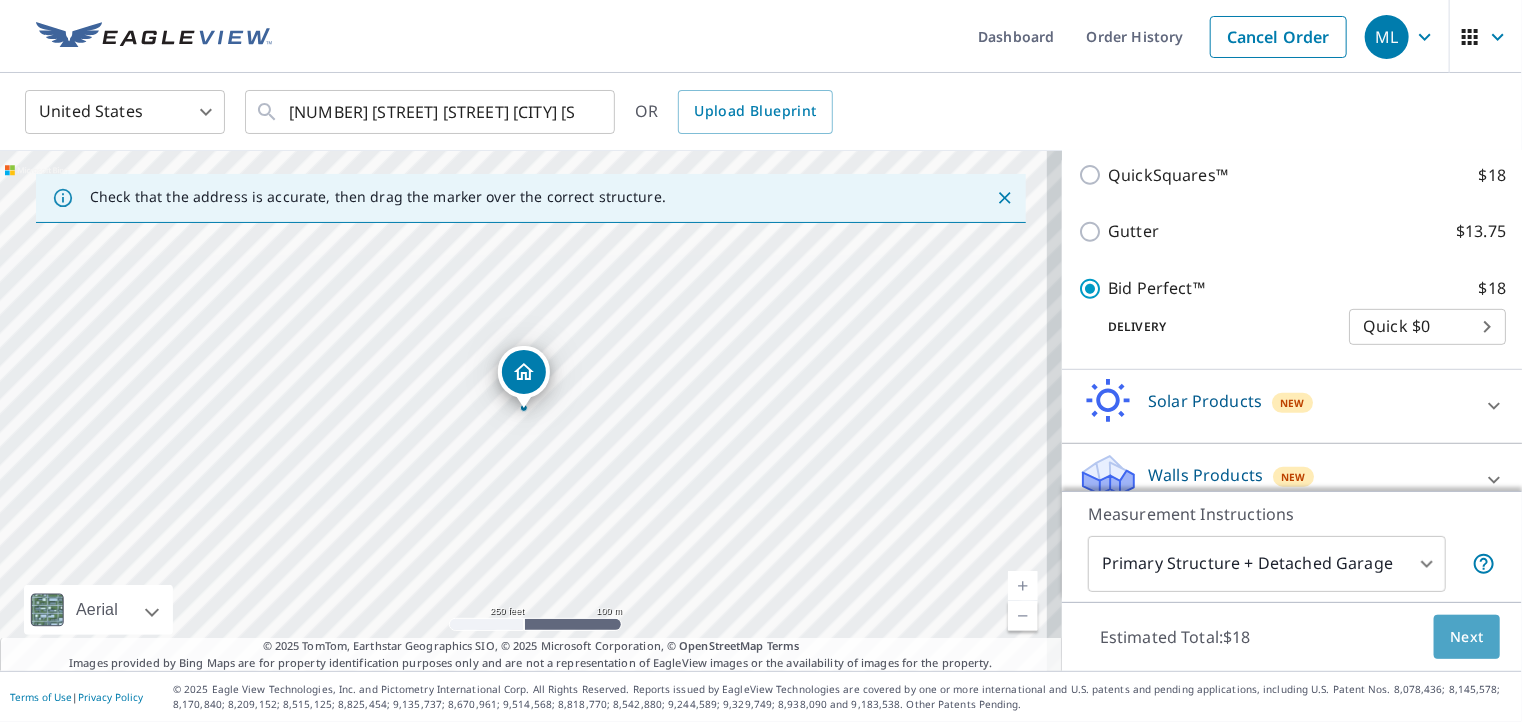 click on "Next" at bounding box center [1467, 637] 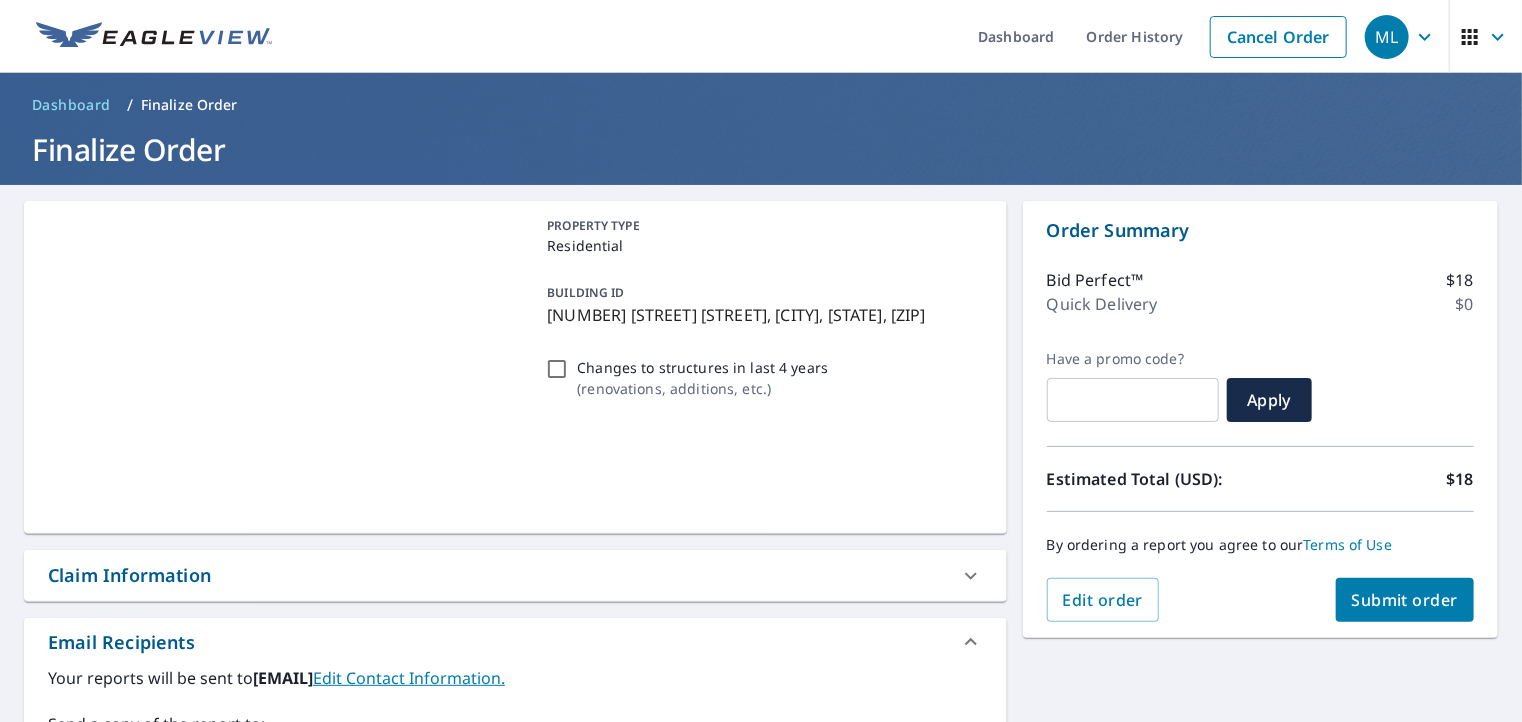click on "Submit order" at bounding box center [1405, 600] 